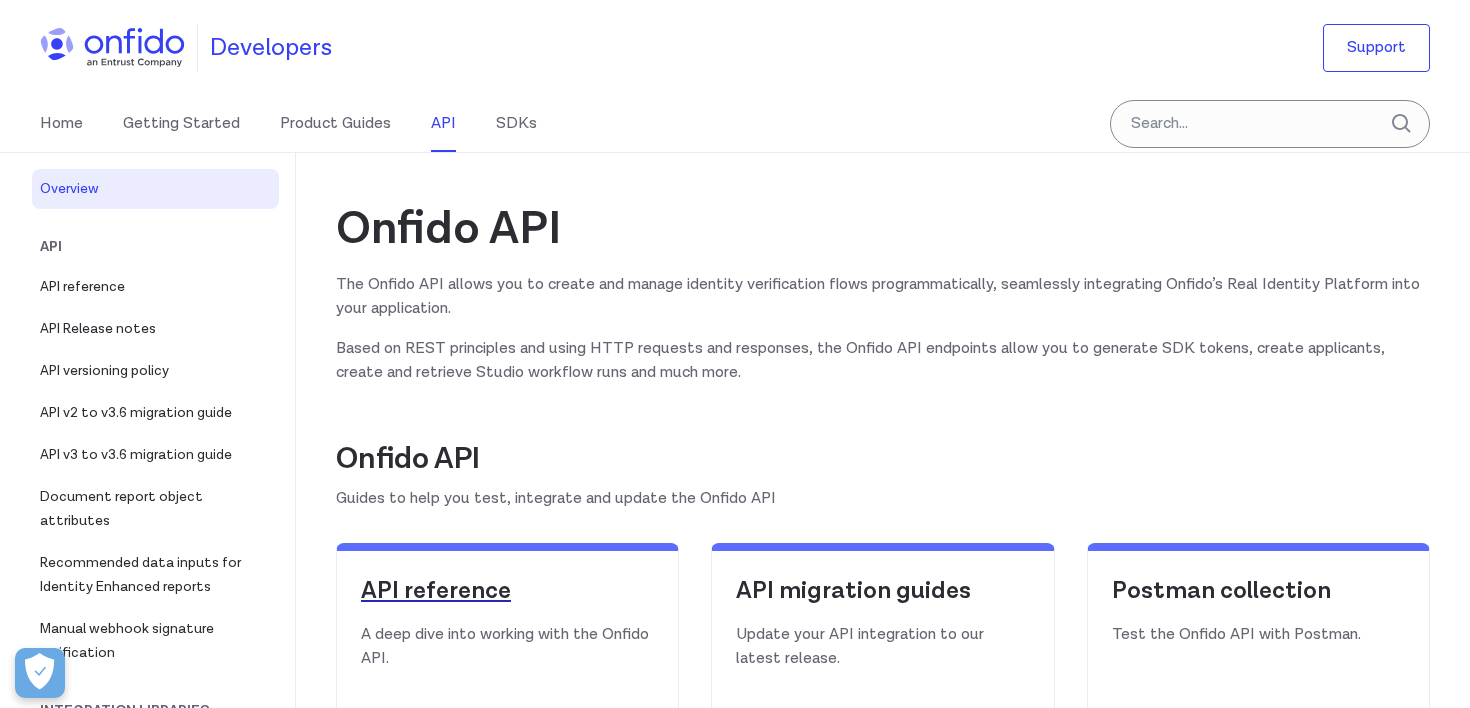 scroll, scrollTop: 0, scrollLeft: 0, axis: both 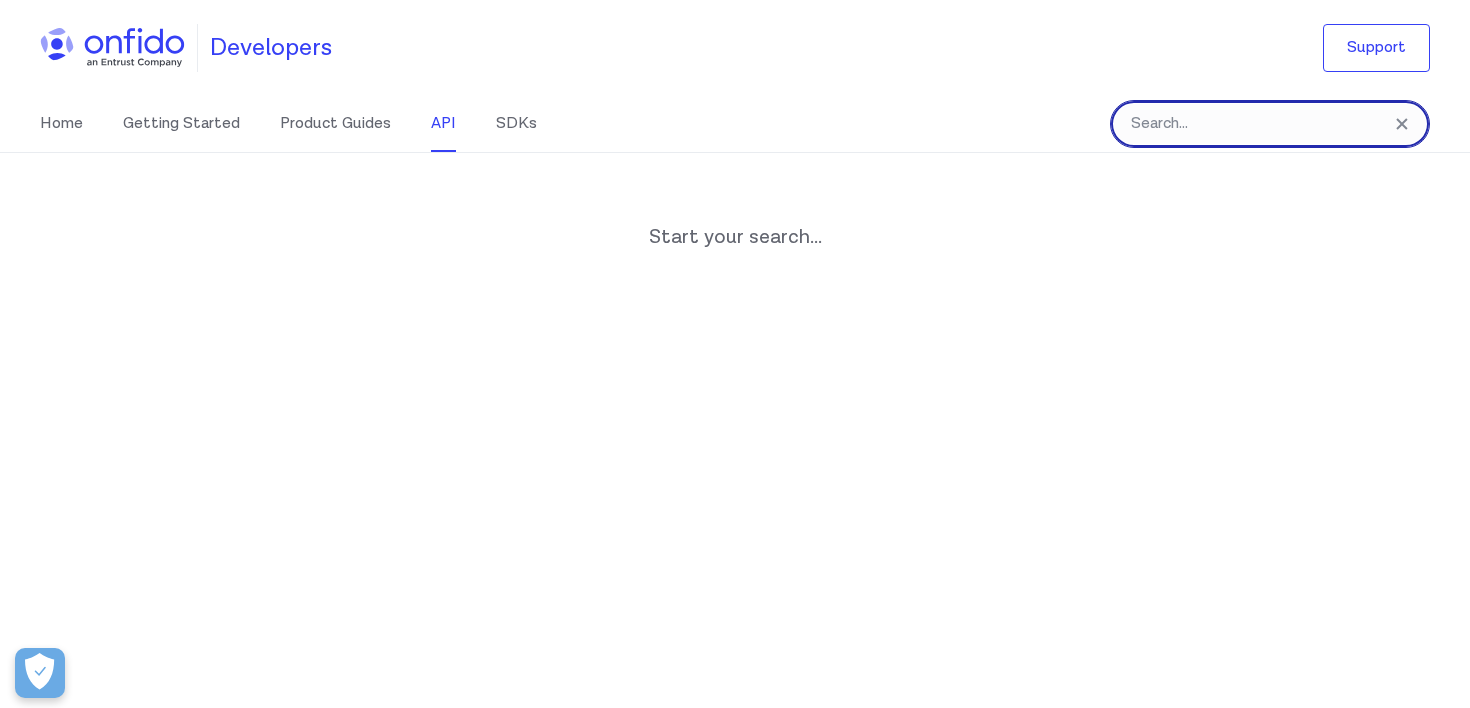 click at bounding box center [1270, 124] 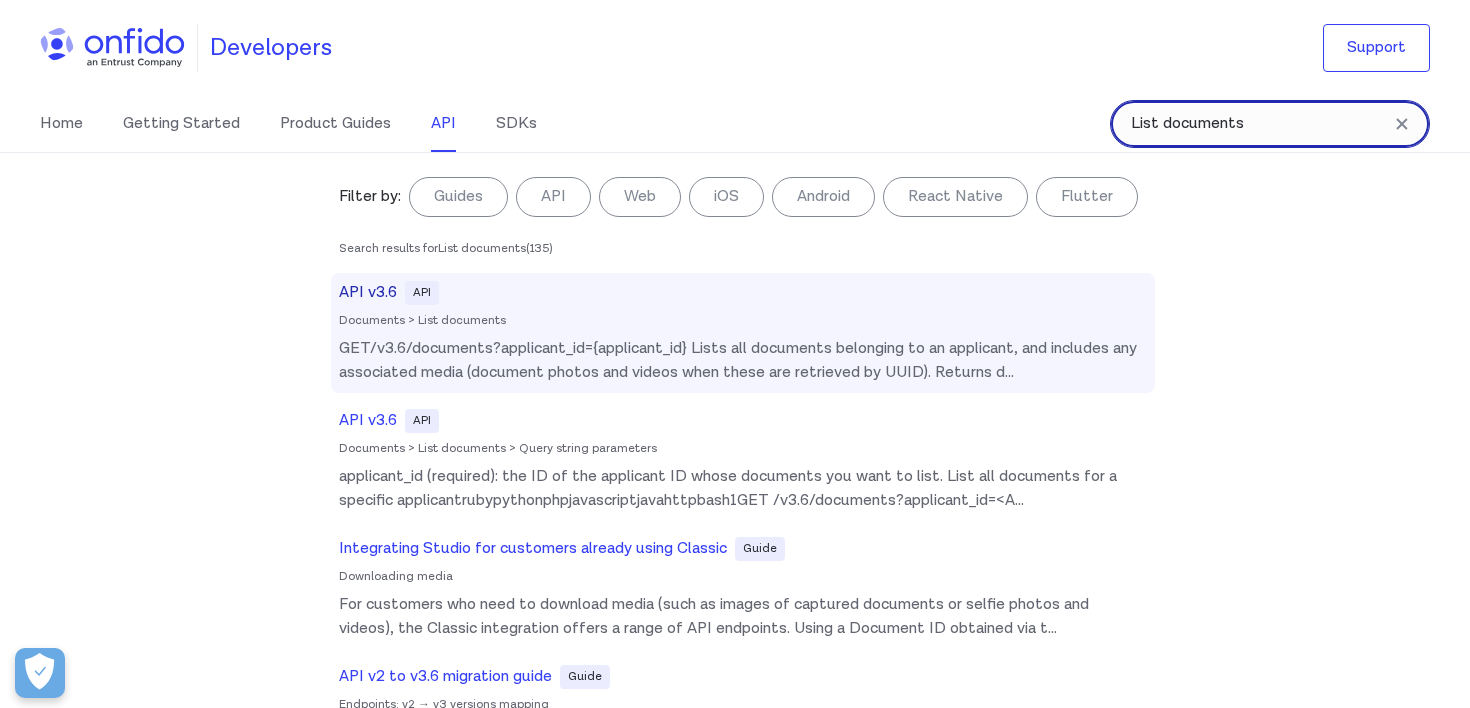 type on "List documents" 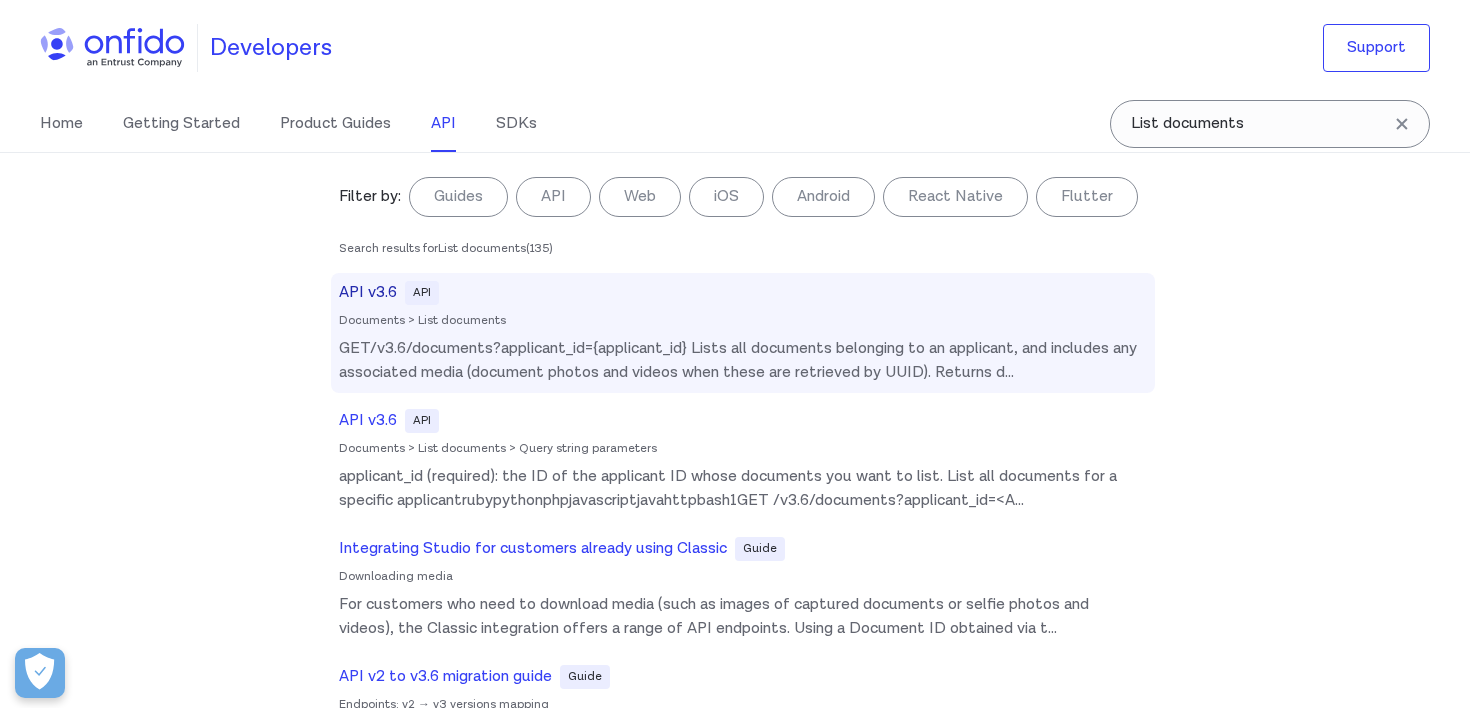 click on "API v3.6 API Documents > List documents GET/v3.6/documents?applicant_id={applicant_id} Lists all documents belonging to an applicant, and includes any associated media (document photos and videos when these are retrieved by UUID). Returns d ..." at bounding box center [743, 333] 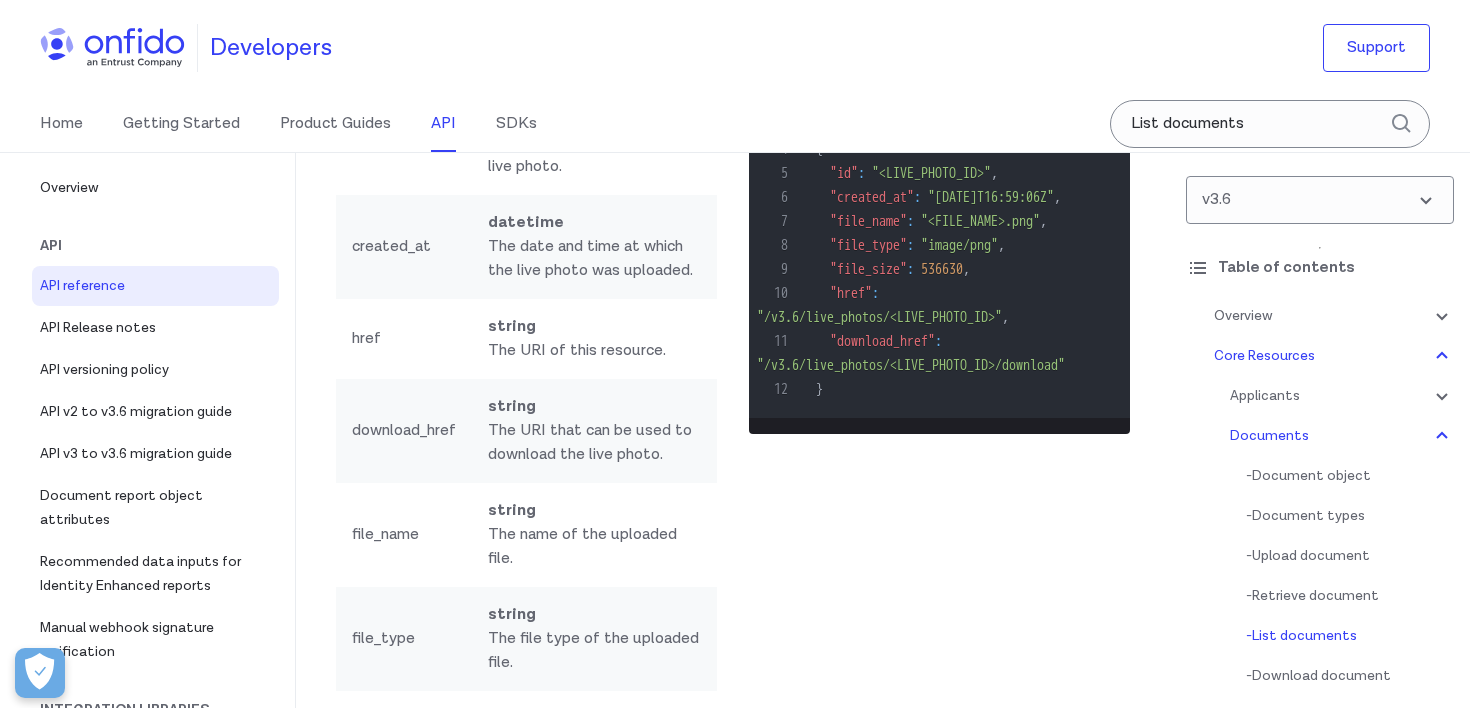 scroll, scrollTop: 42548, scrollLeft: 0, axis: vertical 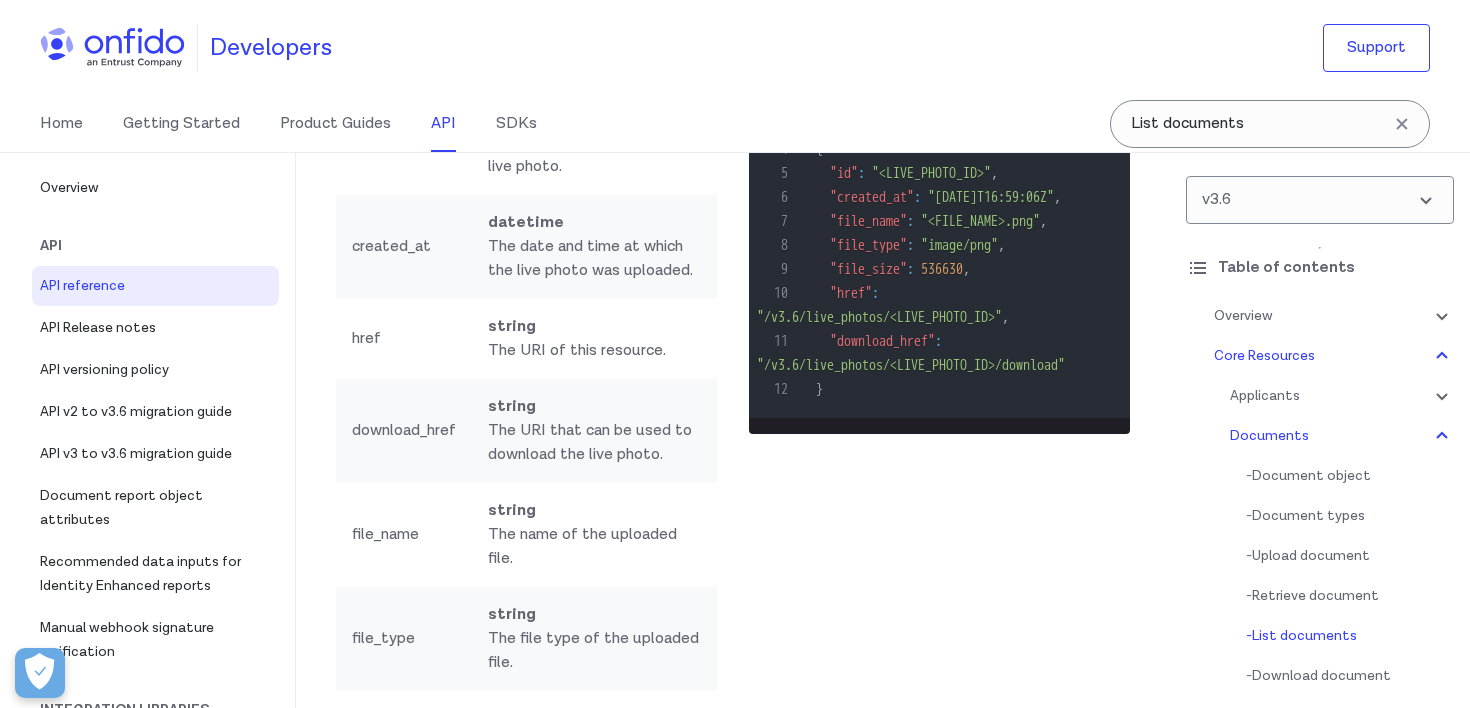 click at bounding box center (506, -1516) 